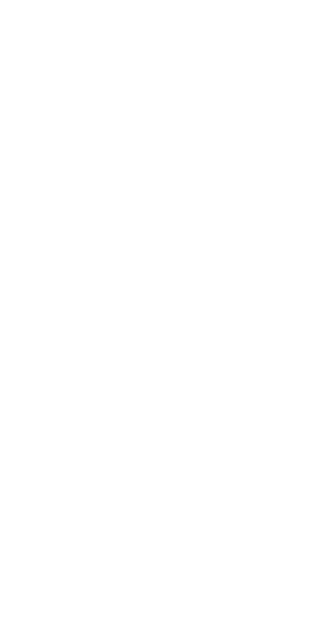 scroll, scrollTop: 0, scrollLeft: 0, axis: both 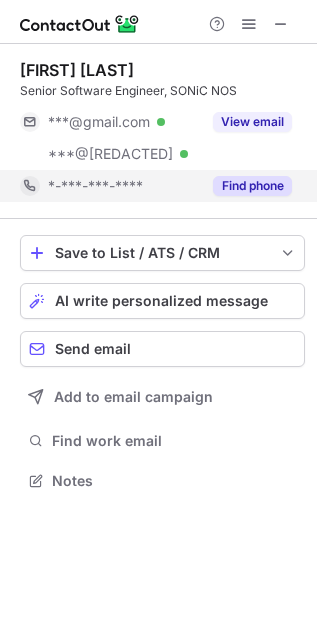 click on "Find phone" at bounding box center [252, 186] 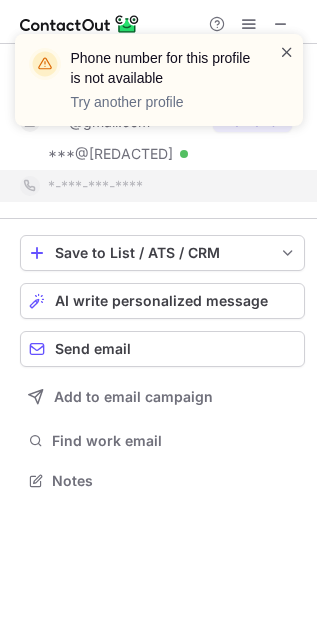 click at bounding box center (287, 52) 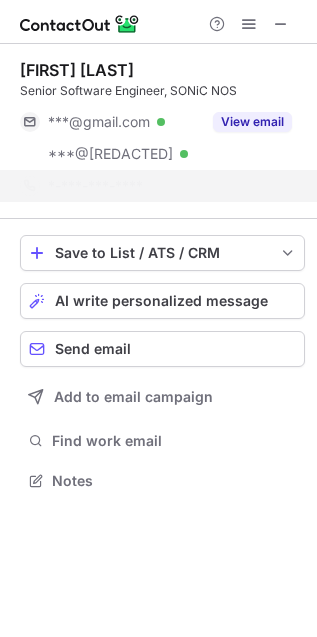 click on "Phone number for this profile is not available Try another profile" at bounding box center (159, 88) 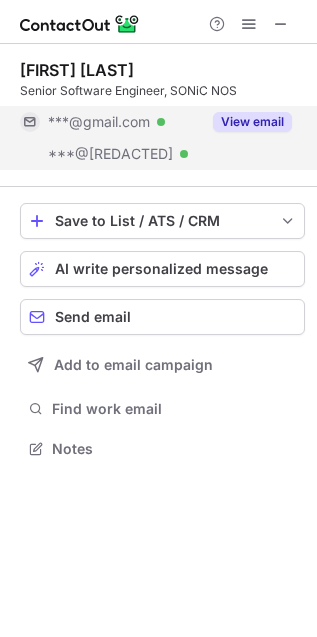 scroll, scrollTop: 435, scrollLeft: 317, axis: both 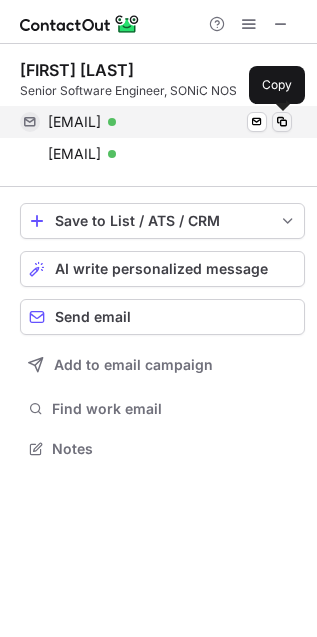click at bounding box center [282, 122] 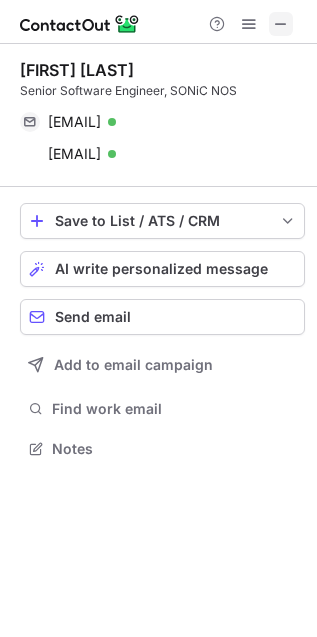click at bounding box center [281, 24] 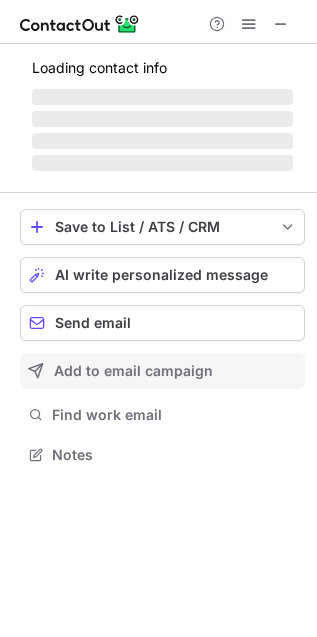scroll, scrollTop: 10, scrollLeft: 10, axis: both 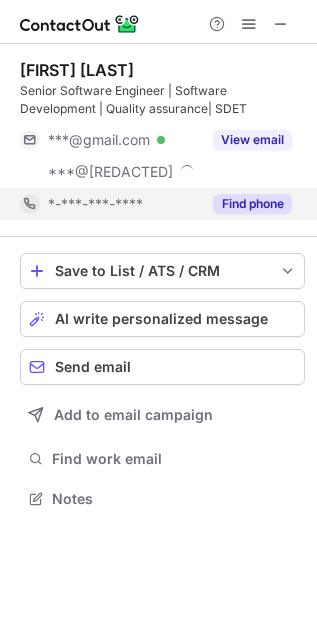 click on "Find phone" at bounding box center [252, 204] 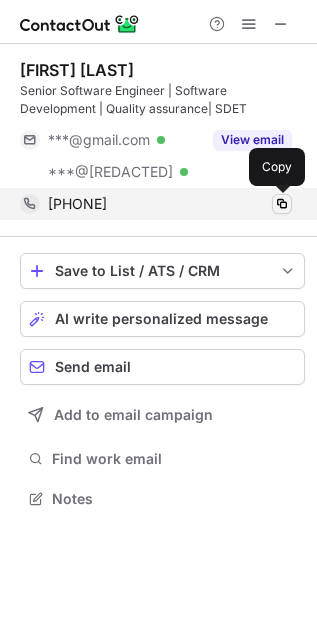 click at bounding box center [282, 204] 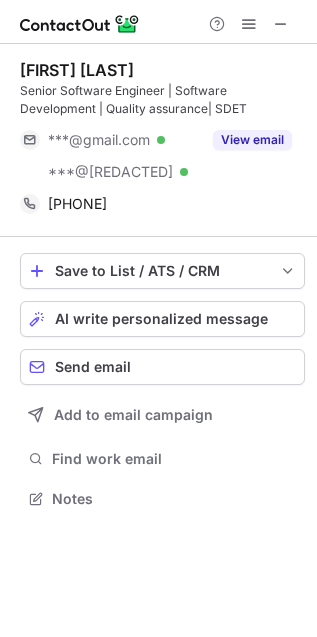 type 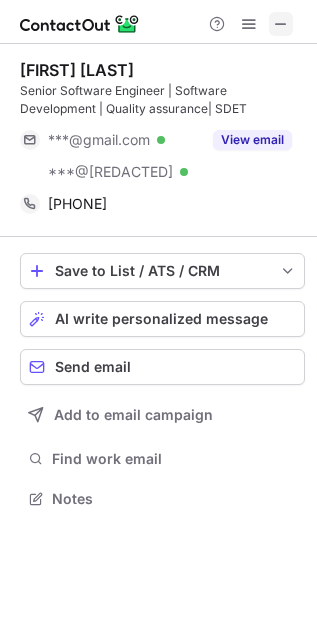 click at bounding box center [281, 24] 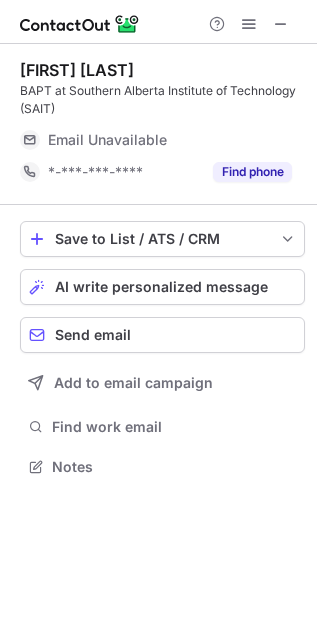 scroll, scrollTop: 452, scrollLeft: 317, axis: both 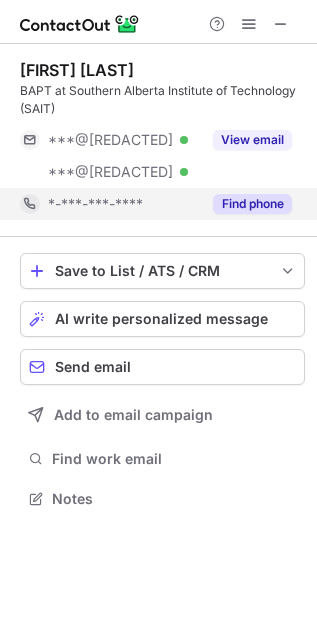 click on "Find phone" at bounding box center (246, 204) 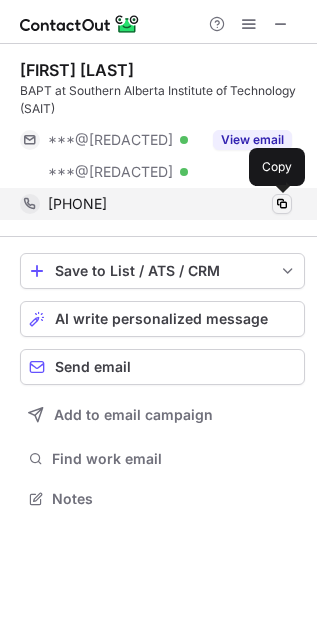 click at bounding box center [282, 204] 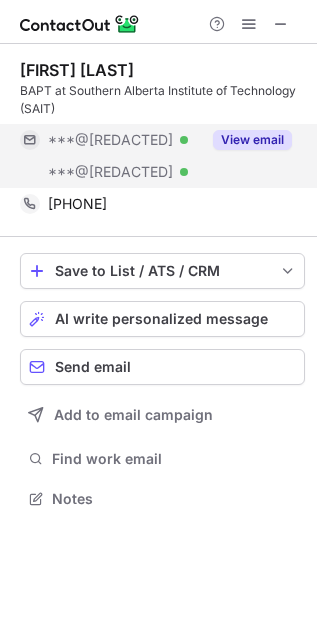 click on "View email" at bounding box center (252, 140) 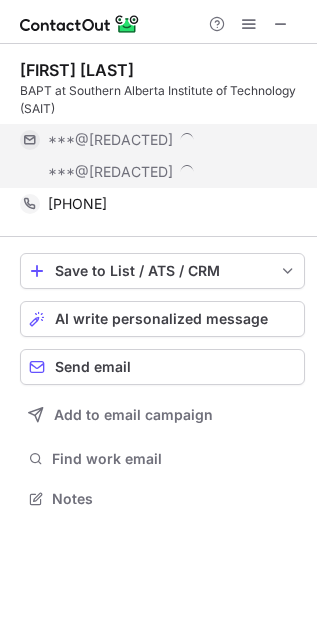 scroll, scrollTop: 10, scrollLeft: 10, axis: both 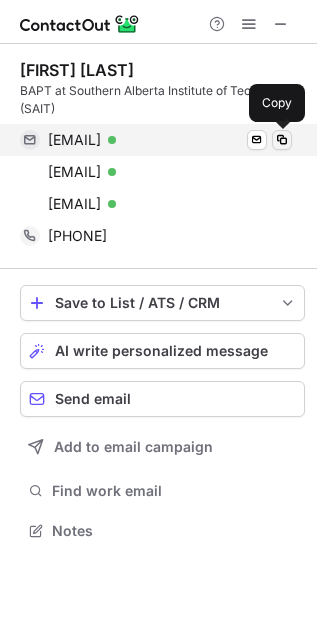 click at bounding box center (282, 140) 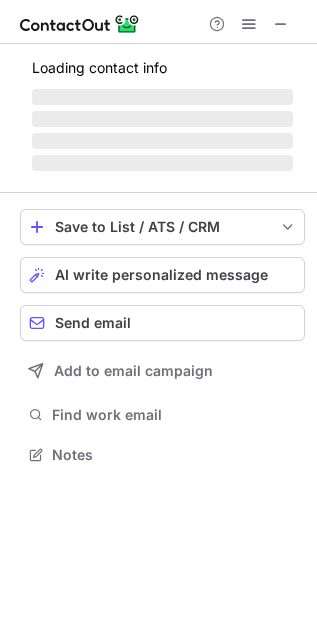 scroll, scrollTop: 442, scrollLeft: 317, axis: both 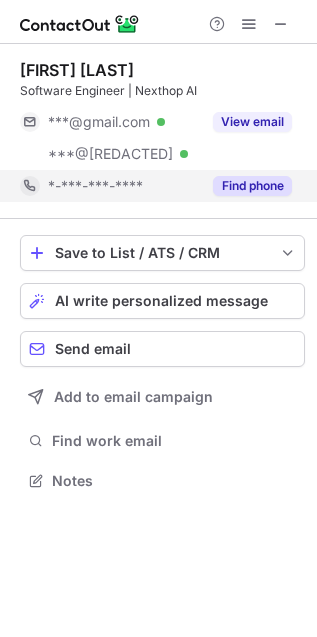 click on "Find phone" at bounding box center [252, 186] 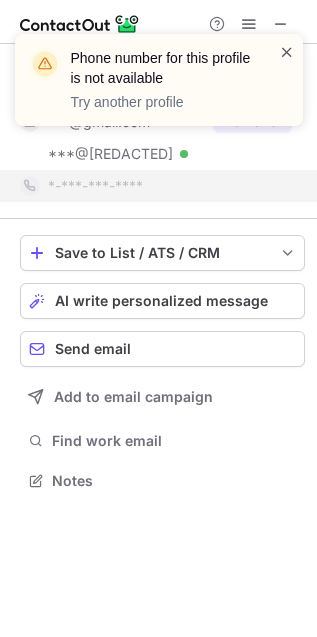 click at bounding box center (287, 52) 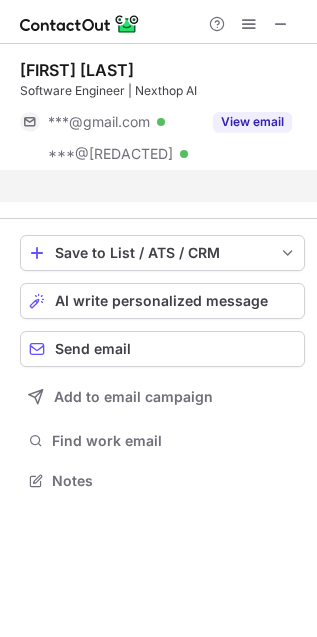 click on "Phone number for this profile is not available Try another profile Help & Support [FIRST] [LAST] Software Engineer | Nexthop AI ***@[REDACTED] Verified ***@[REDACTED] Verified View email *-***-***-**** Save to List / ATS / CRM List Select Lever Connect Greenhouse Connect Salesforce Connect Hubspot Connect Bullhorn Connect Zapier (100+ Applications) Connect Request a new integration AI write personalized message Send email Add to email campaign Find work email Notes" at bounding box center (158, 318) 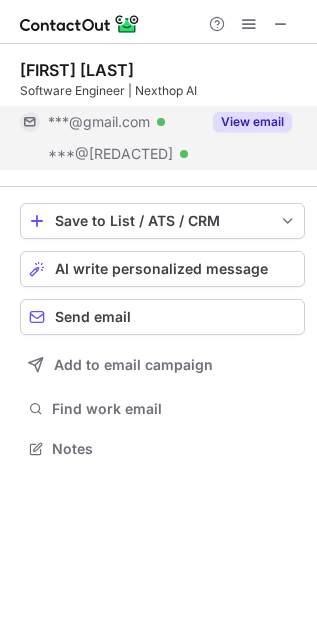 scroll, scrollTop: 435, scrollLeft: 317, axis: both 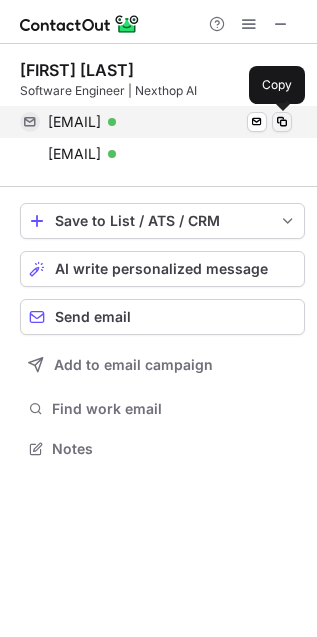 click at bounding box center (282, 122) 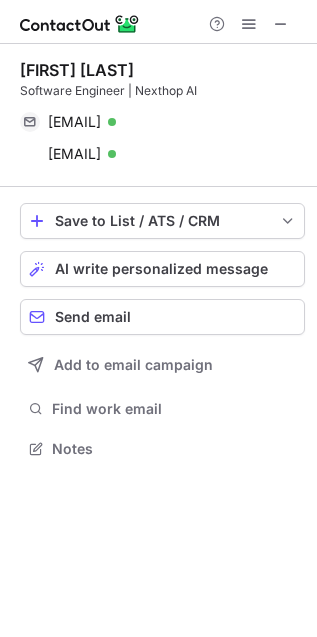 scroll, scrollTop: 442, scrollLeft: 317, axis: both 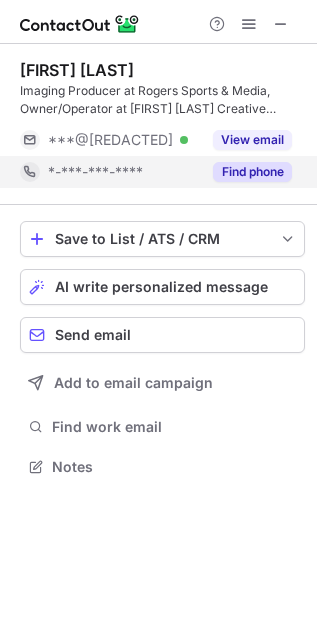 click on "Find phone" at bounding box center [252, 172] 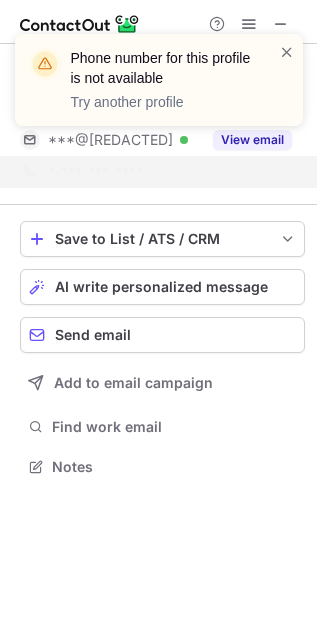 click on "Phone number for this profile is not available Try another profile" at bounding box center (159, 88) 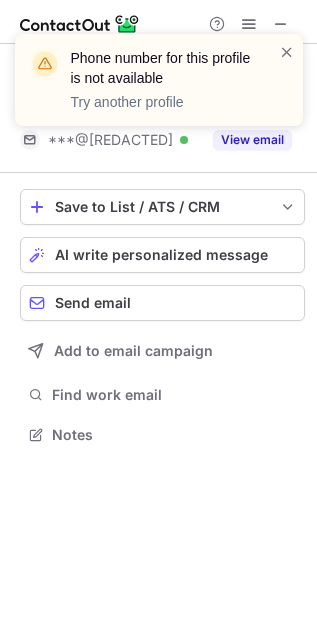 scroll, scrollTop: 421, scrollLeft: 317, axis: both 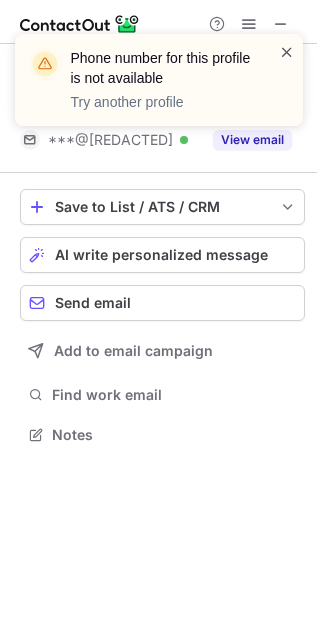 click at bounding box center [287, 52] 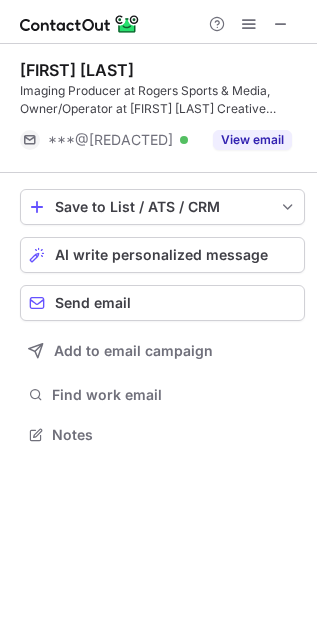 click on "Phone number for this profile is not available Try another profile Help & Support [FIRST] [LAST] Imaging Producer at Rogers Sports & Media, Owner/Operator at [FIRST] [LAST] Creative Services, Student at Royal Roads University ***@[REDACTED] Verified View email Save to List / ATS / CRM List Select Lever Connect Greenhouse Connect Salesforce Connect Hubspot Connect Bullhorn Connect Zapier (100+ Applications) Connect Request a new integration AI write personalized message Send email Add to email campaign Find work email Notes" at bounding box center [158, 318] 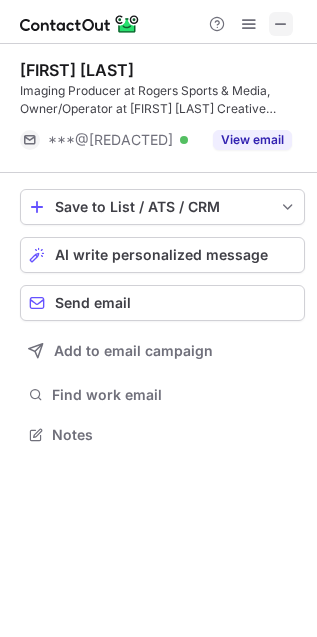 click at bounding box center [281, 24] 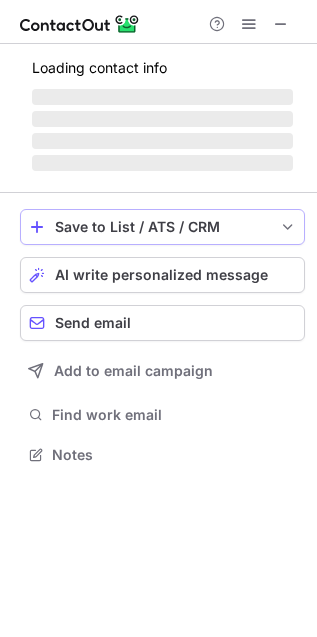 scroll, scrollTop: 442, scrollLeft: 317, axis: both 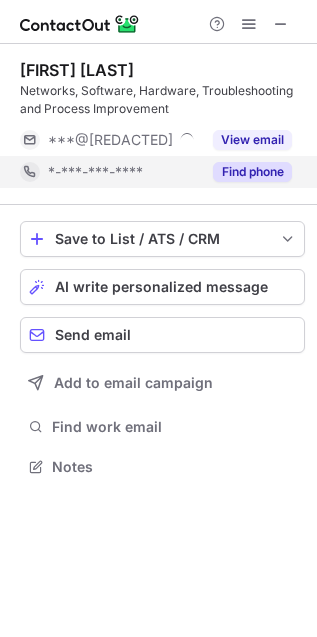 click on "Find phone" at bounding box center [252, 172] 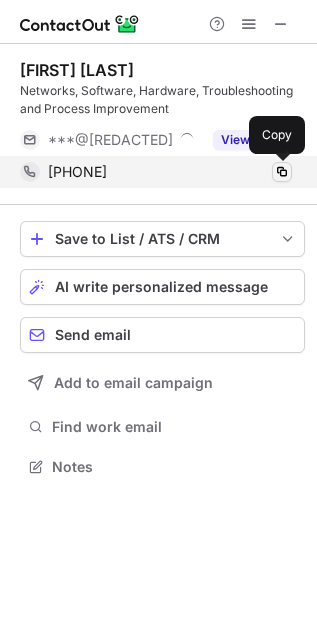 click at bounding box center [282, 172] 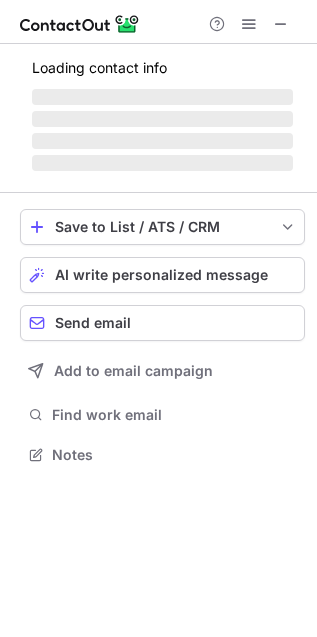 scroll, scrollTop: 435, scrollLeft: 317, axis: both 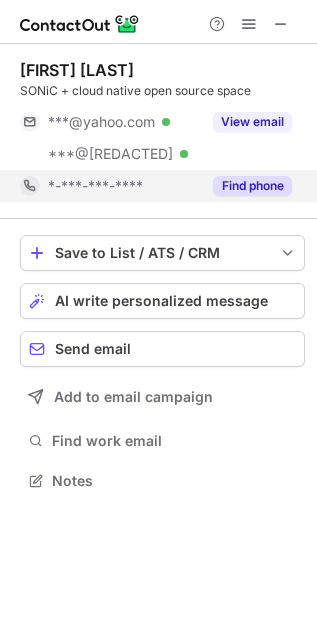 click on "Find phone" at bounding box center [252, 186] 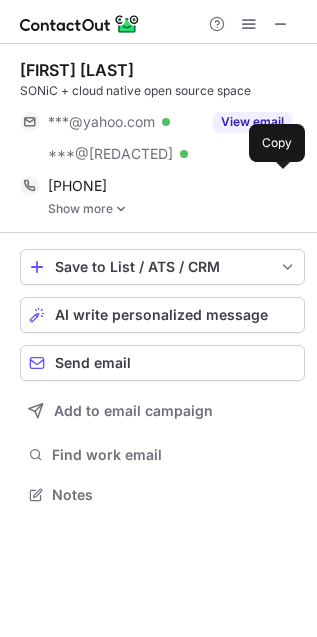 scroll, scrollTop: 10, scrollLeft: 10, axis: both 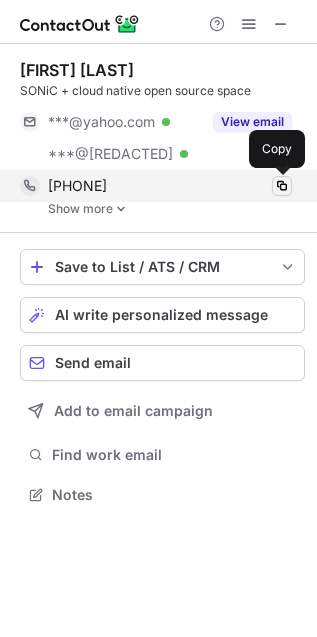 click at bounding box center (282, 186) 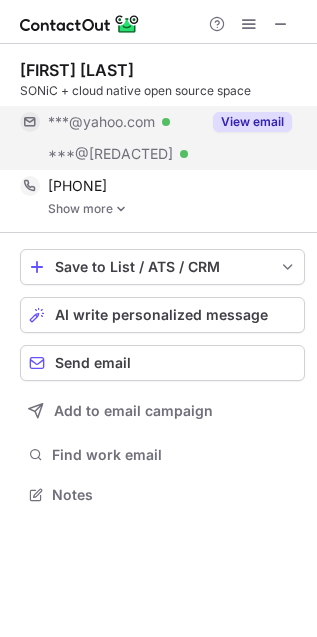 click on "View email" at bounding box center [252, 122] 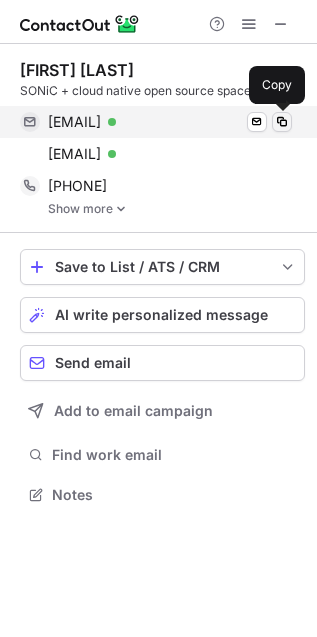 click at bounding box center [282, 122] 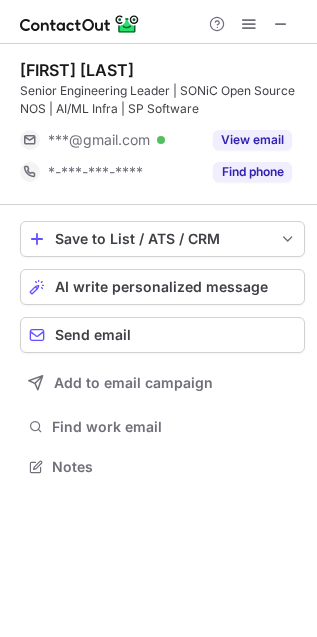 scroll, scrollTop: 452, scrollLeft: 317, axis: both 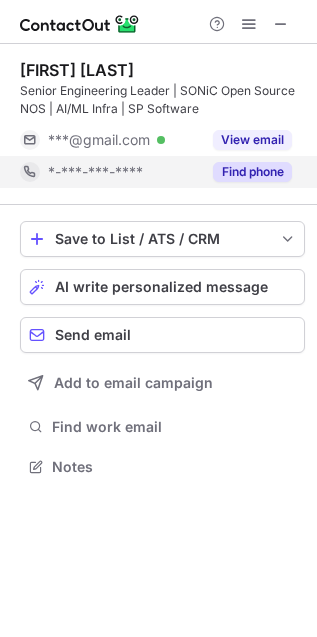 click on "Find phone" at bounding box center (252, 172) 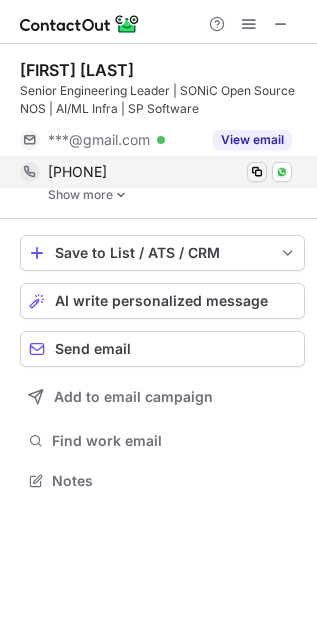 scroll, scrollTop: 10, scrollLeft: 10, axis: both 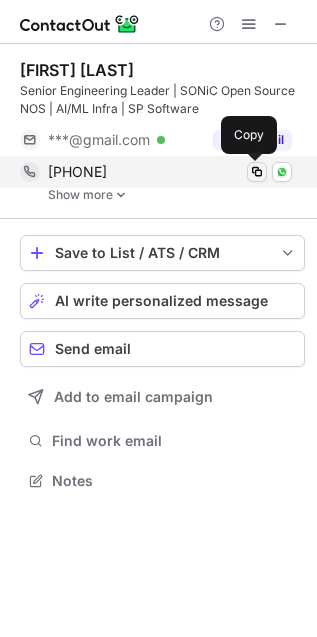 click at bounding box center (257, 172) 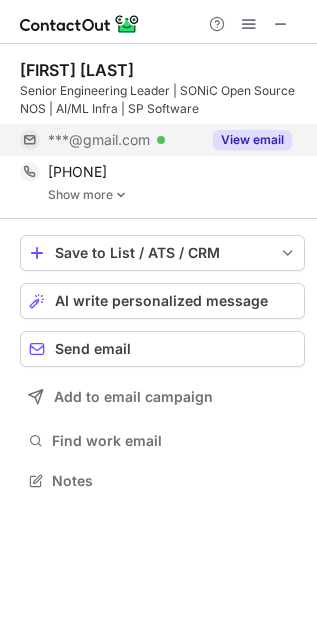 click on "View email" at bounding box center (252, 140) 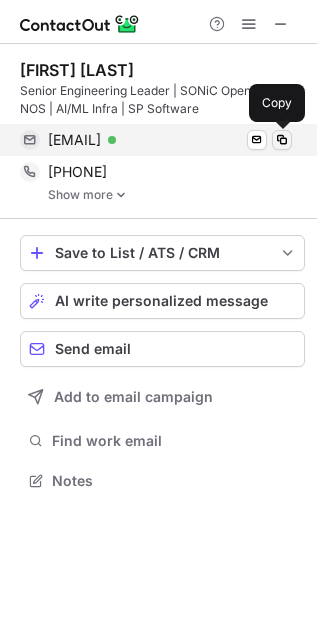 click at bounding box center [282, 140] 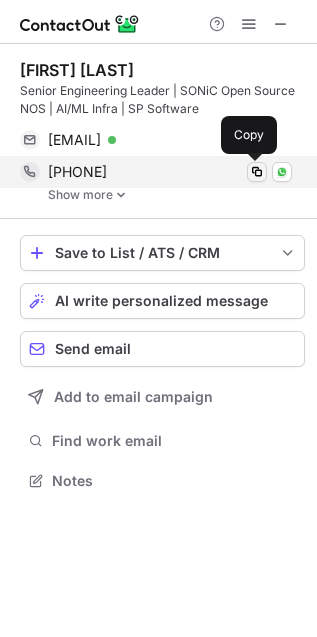 click at bounding box center [257, 172] 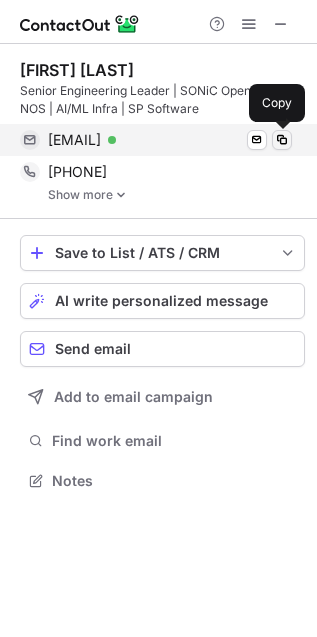 click at bounding box center (282, 140) 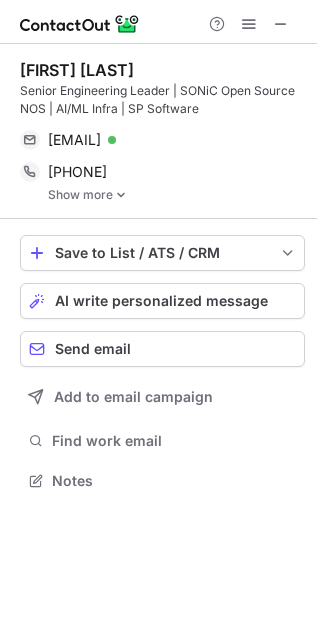 type 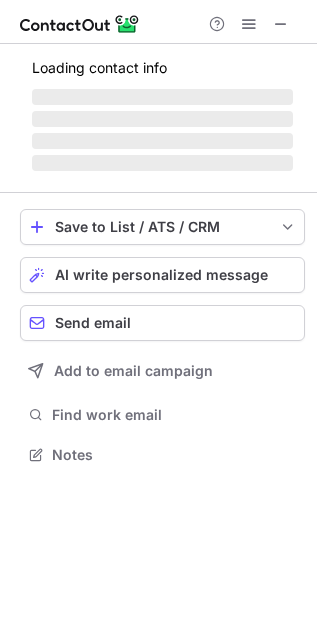 scroll, scrollTop: 442, scrollLeft: 317, axis: both 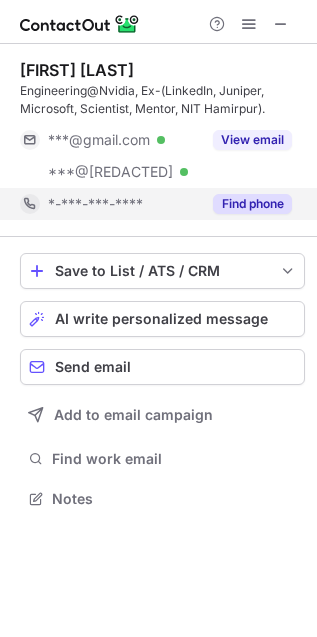 click on "Find phone" at bounding box center [252, 204] 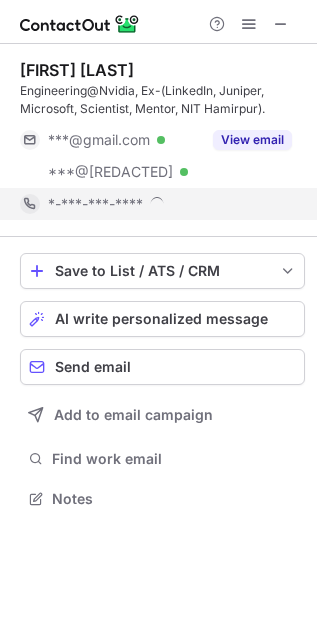 scroll, scrollTop: 10, scrollLeft: 10, axis: both 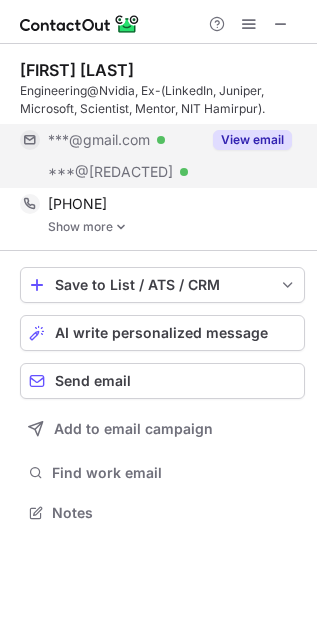 click on "View email" at bounding box center (252, 140) 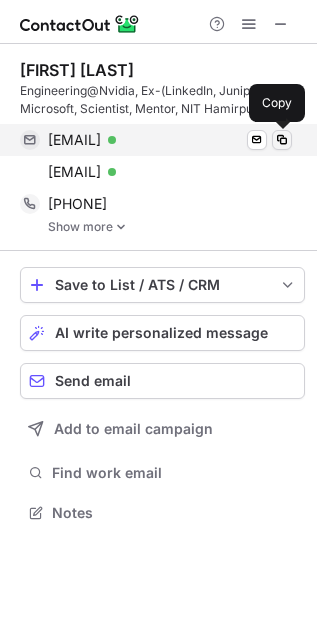 click at bounding box center (282, 140) 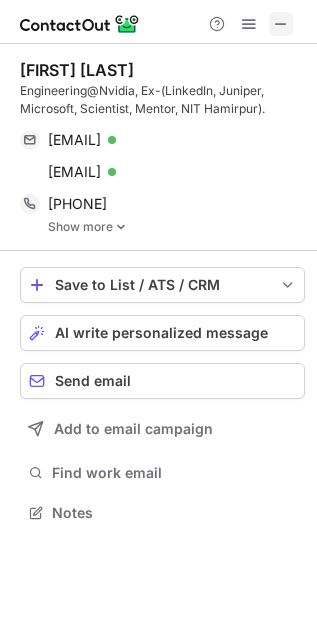 click at bounding box center (281, 24) 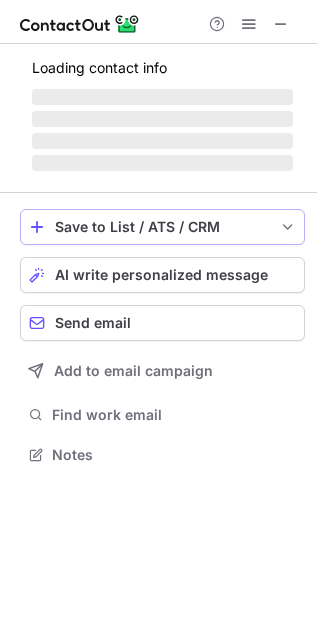 scroll, scrollTop: 435, scrollLeft: 317, axis: both 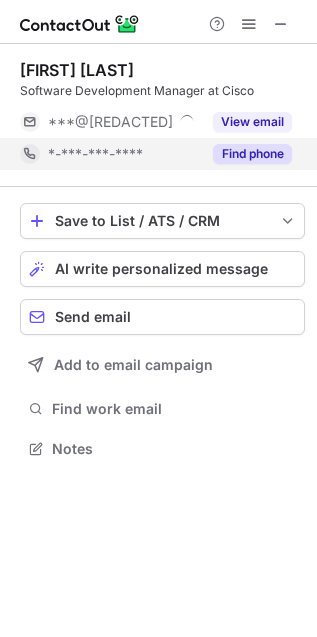 click on "Find phone" at bounding box center [252, 154] 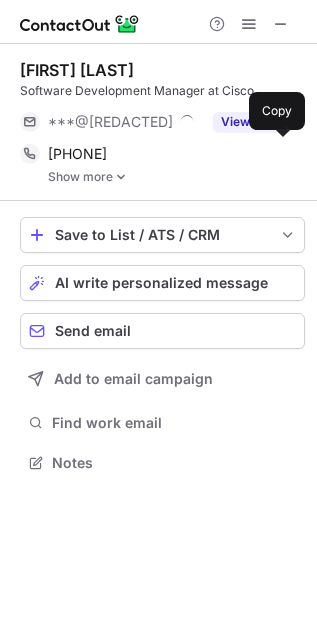 scroll, scrollTop: 10, scrollLeft: 10, axis: both 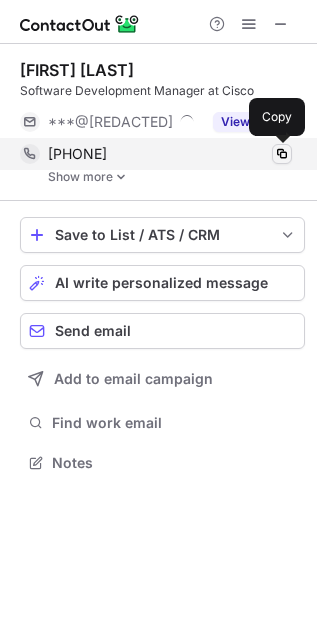 click at bounding box center (282, 154) 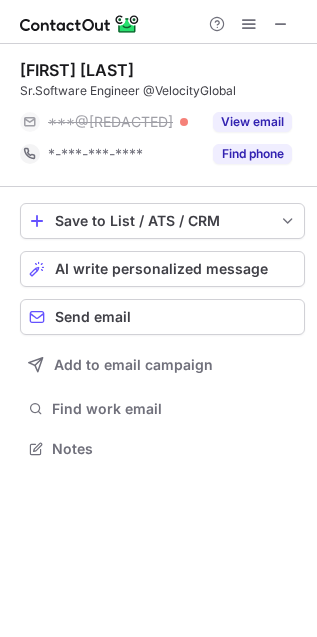 scroll, scrollTop: 452, scrollLeft: 317, axis: both 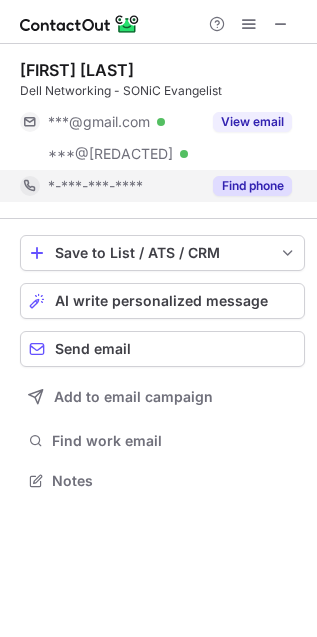 click on "Find phone" at bounding box center (252, 186) 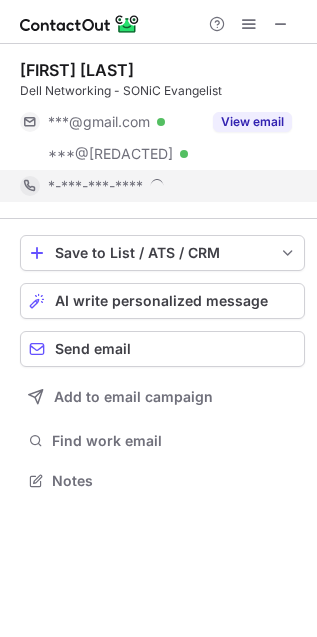 scroll, scrollTop: 10, scrollLeft: 10, axis: both 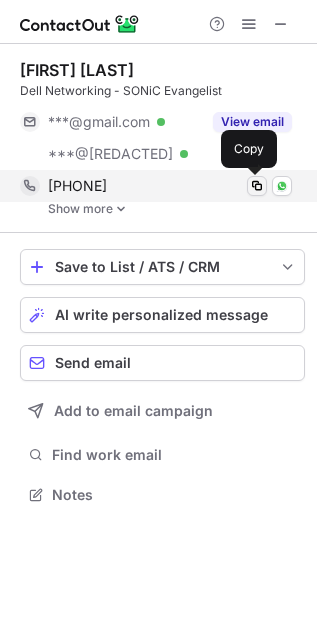 click at bounding box center (257, 186) 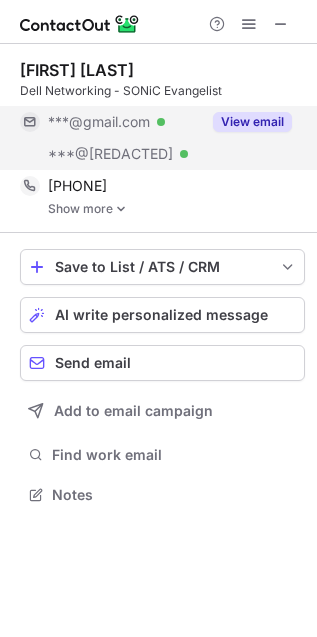 click on "View email" at bounding box center [252, 122] 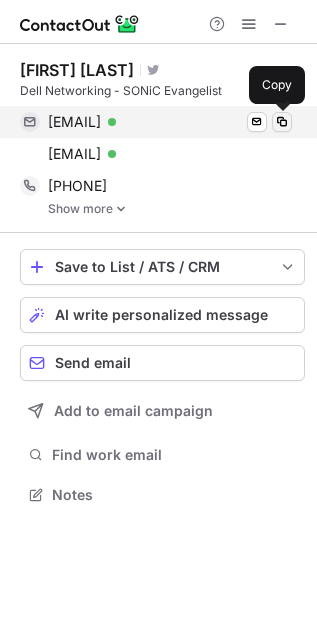 click at bounding box center [282, 122] 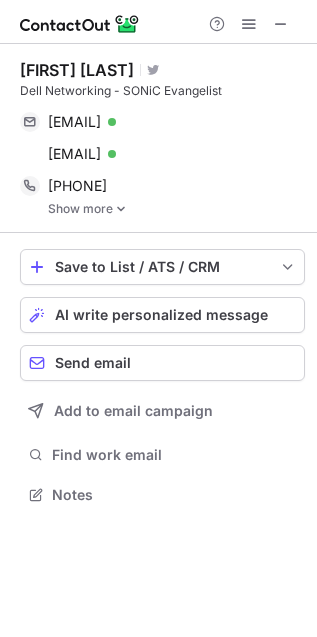scroll, scrollTop: 442, scrollLeft: 317, axis: both 